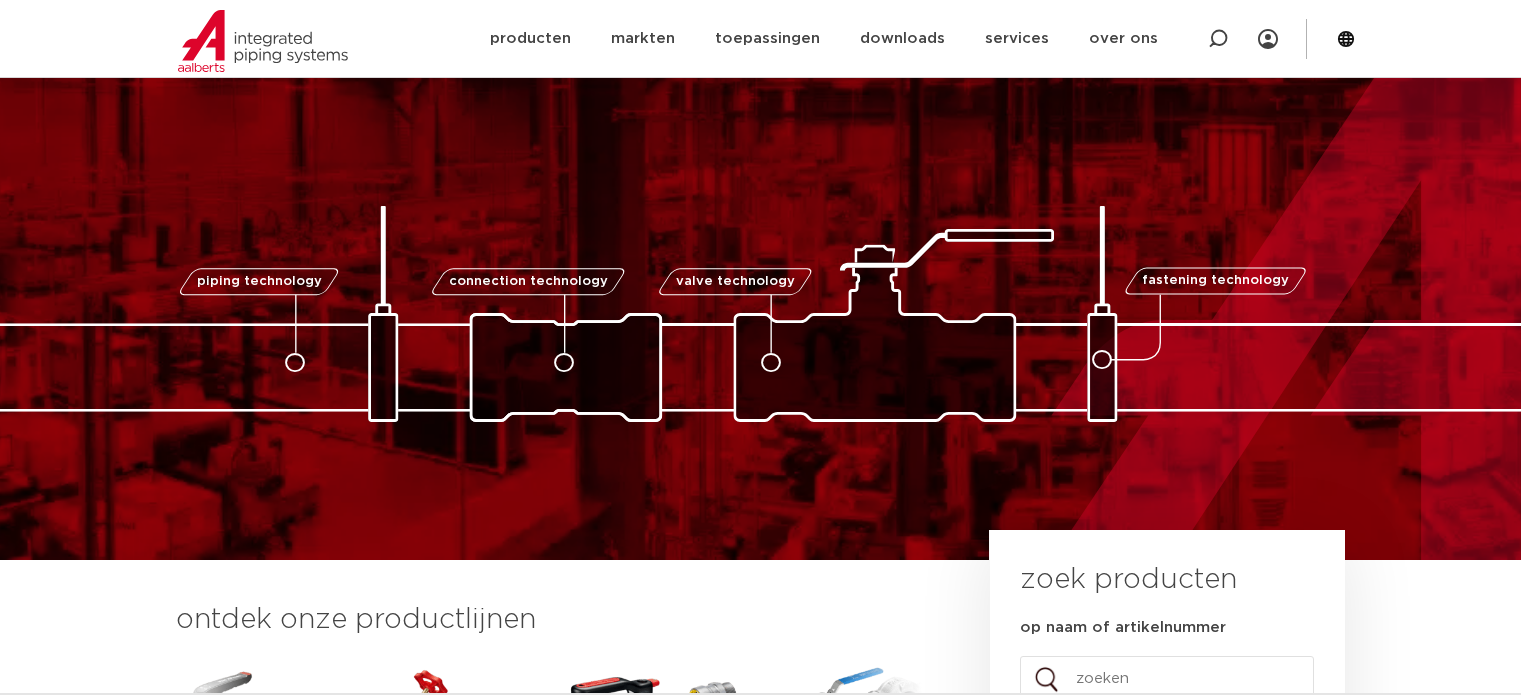 scroll, scrollTop: 398, scrollLeft: 0, axis: vertical 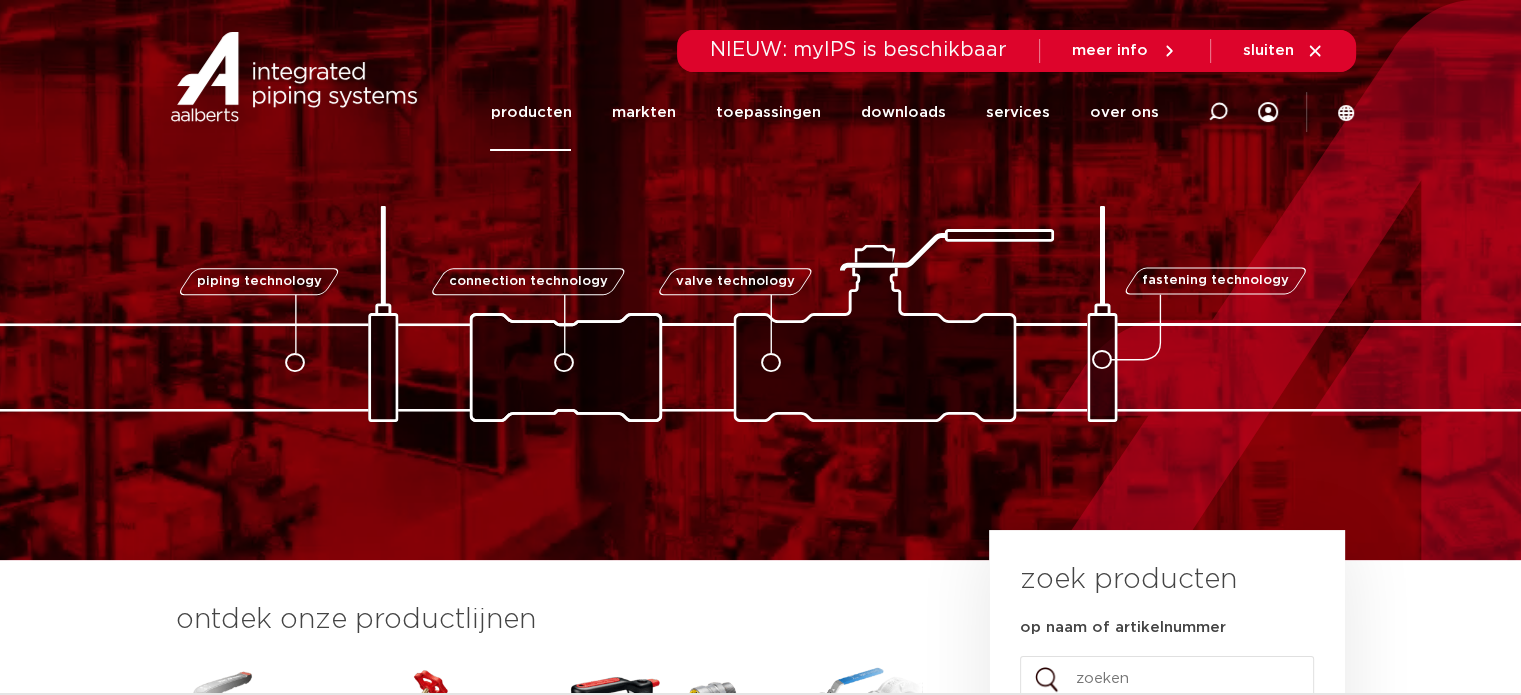click on "producten" 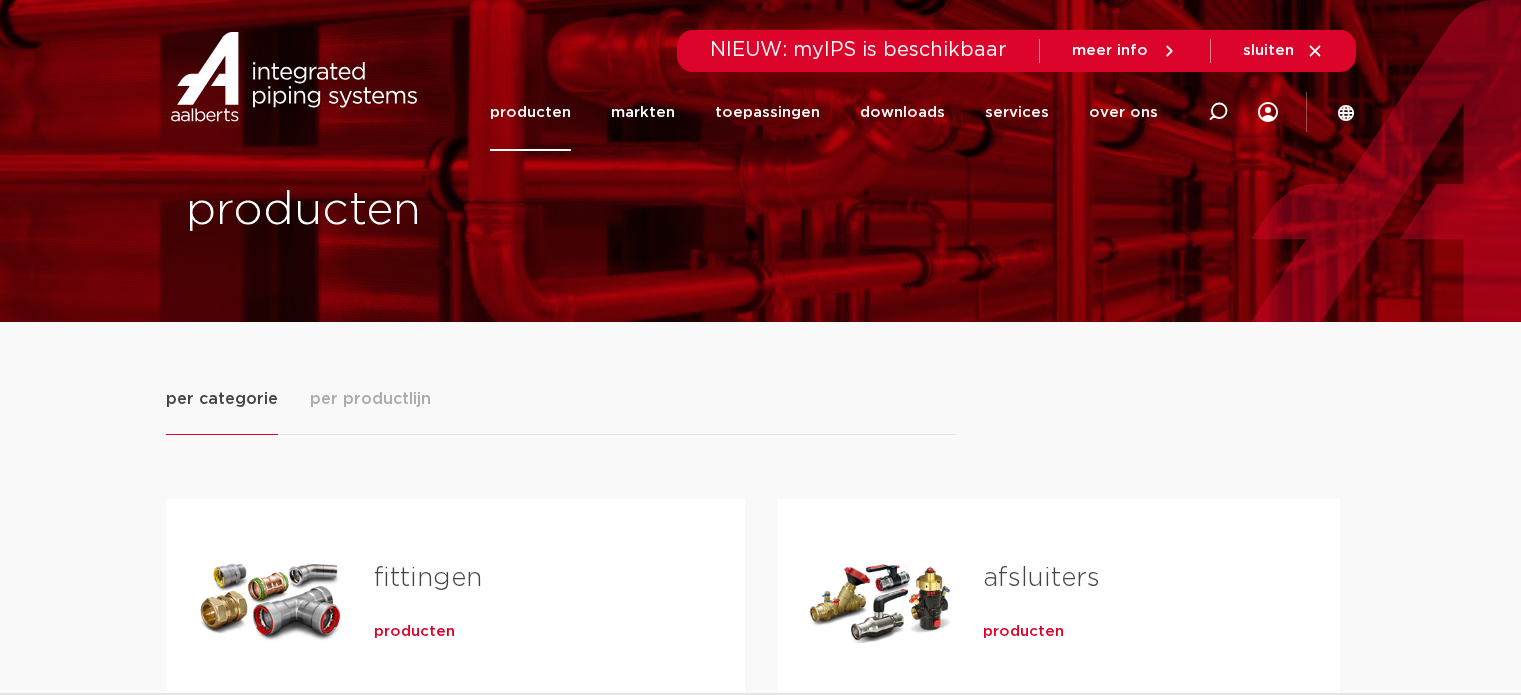 scroll, scrollTop: 0, scrollLeft: 0, axis: both 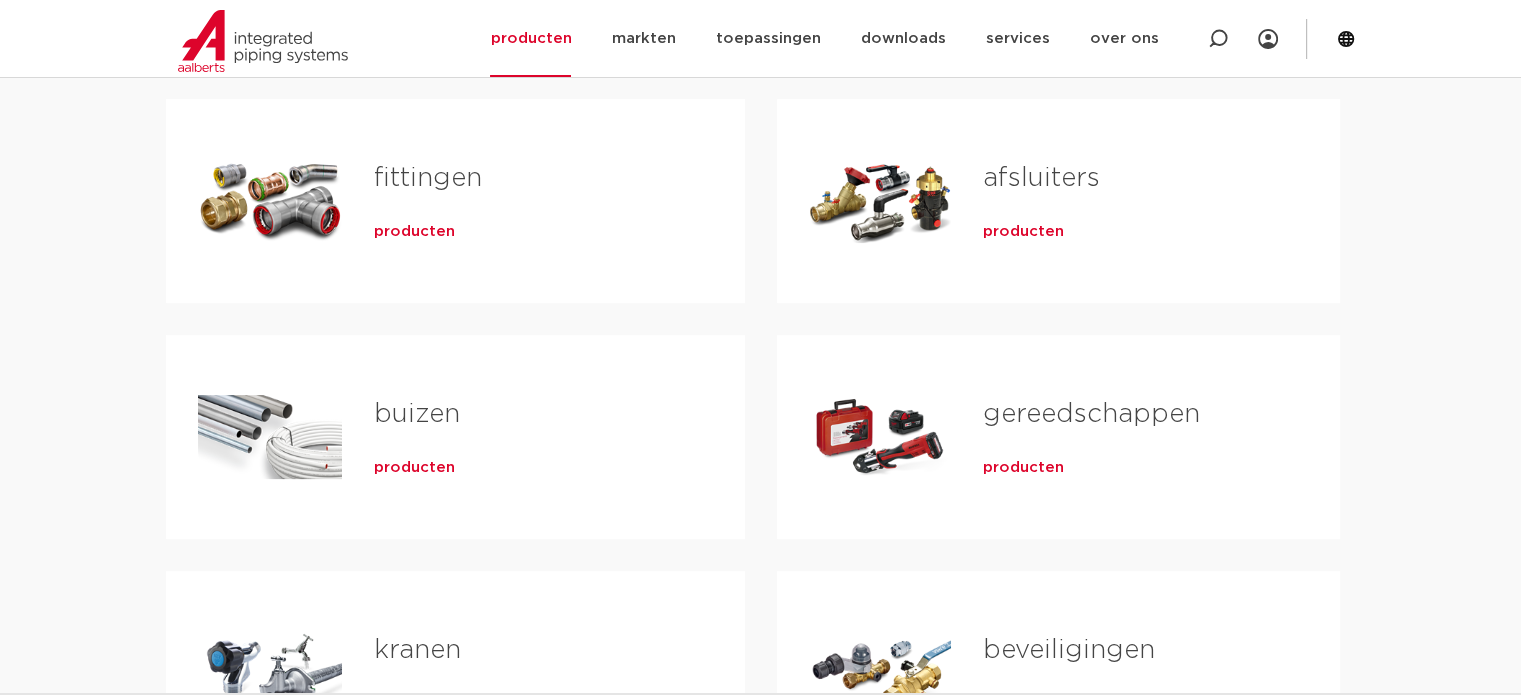 click on "producten" at bounding box center (414, 232) 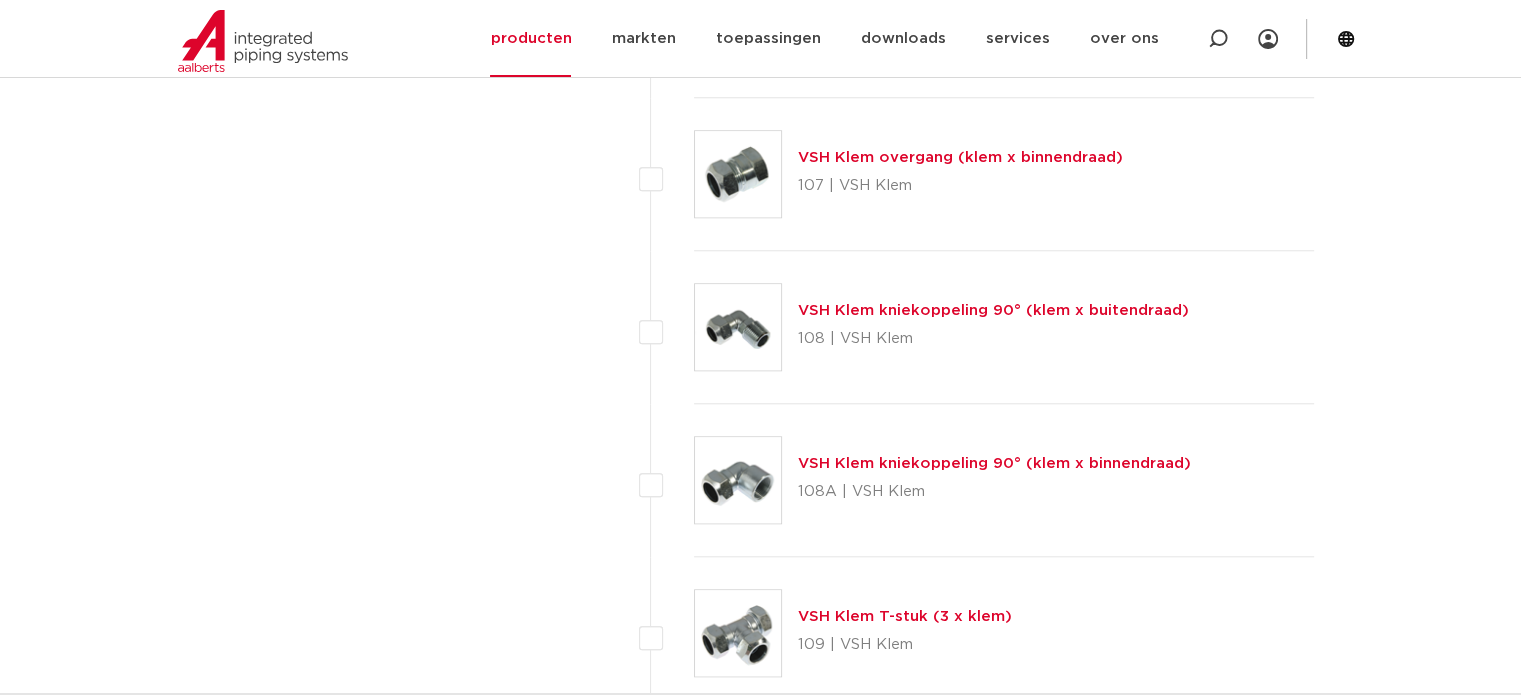 scroll, scrollTop: 0, scrollLeft: 0, axis: both 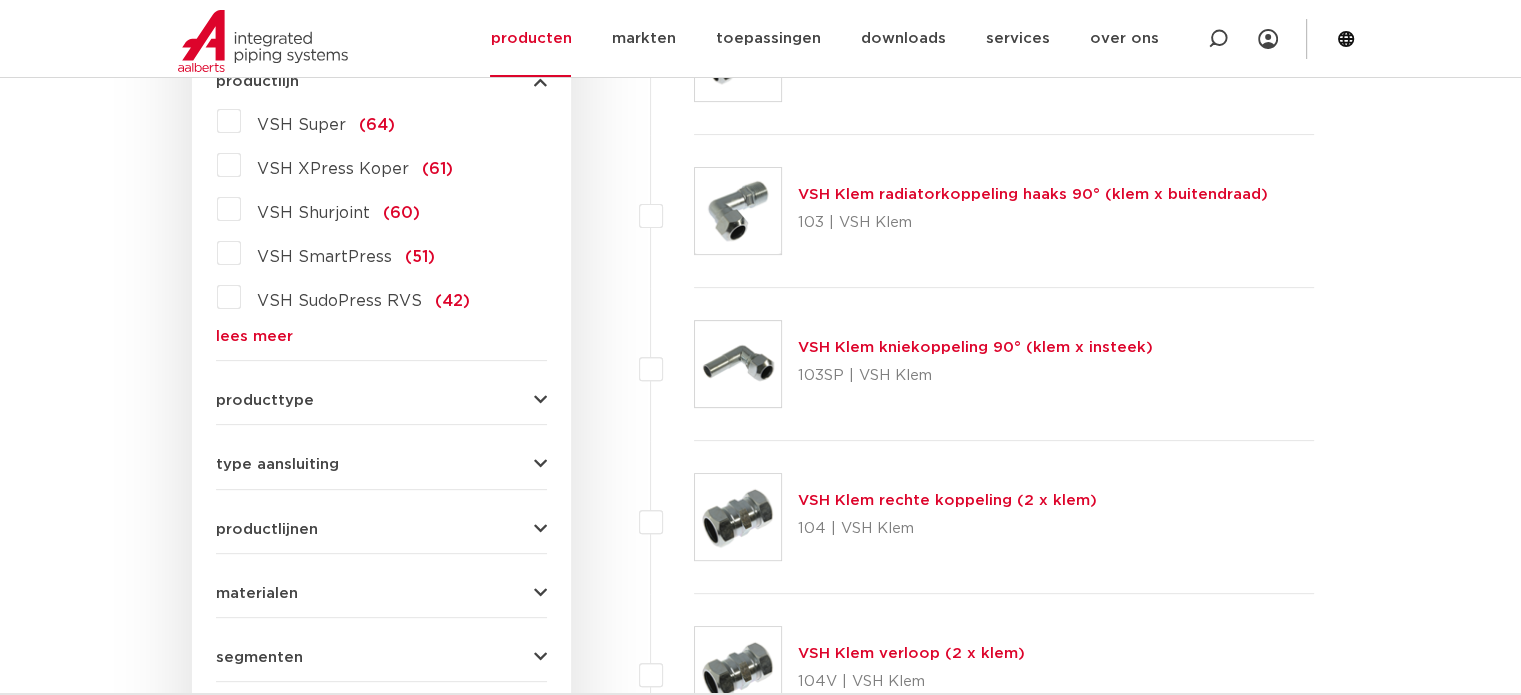 click on "lees meer" at bounding box center (381, 336) 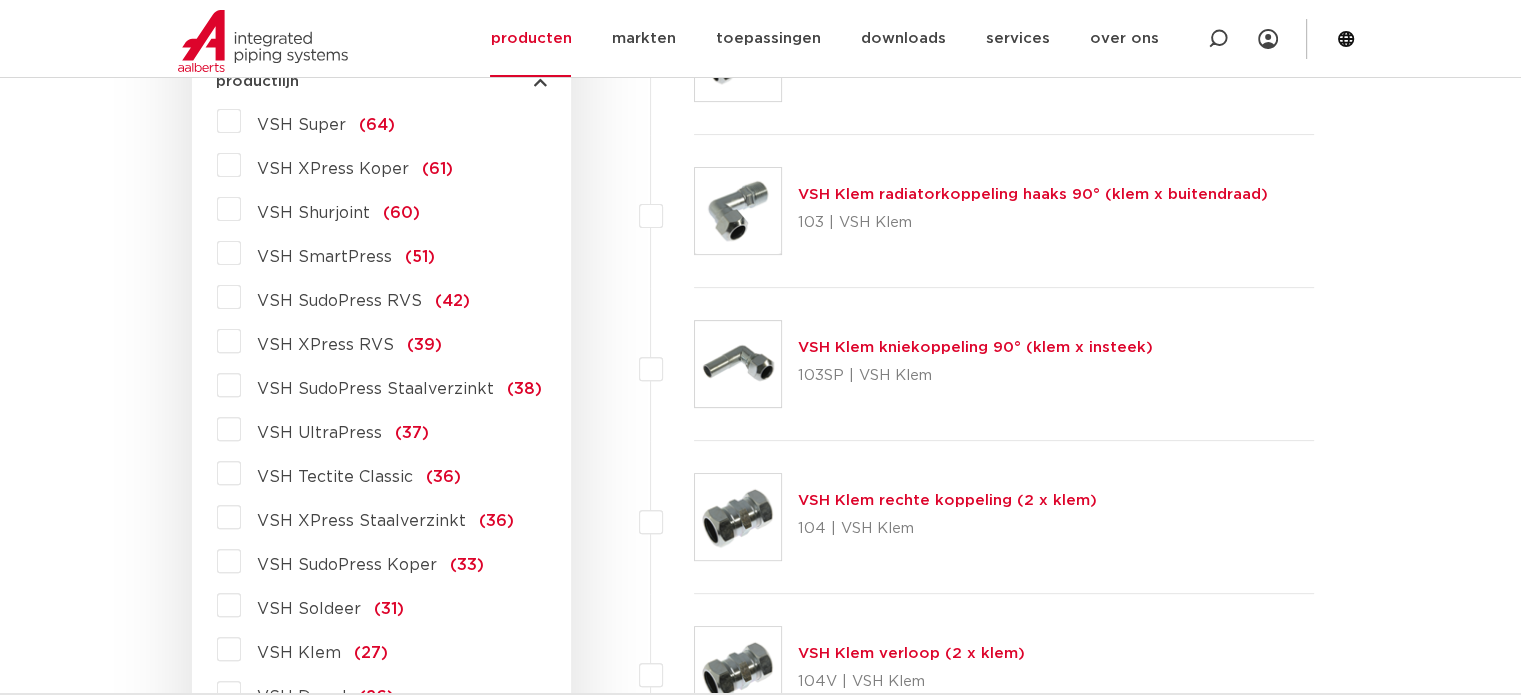 click on "VSH XPress RVS
(39)" at bounding box center (341, 341) 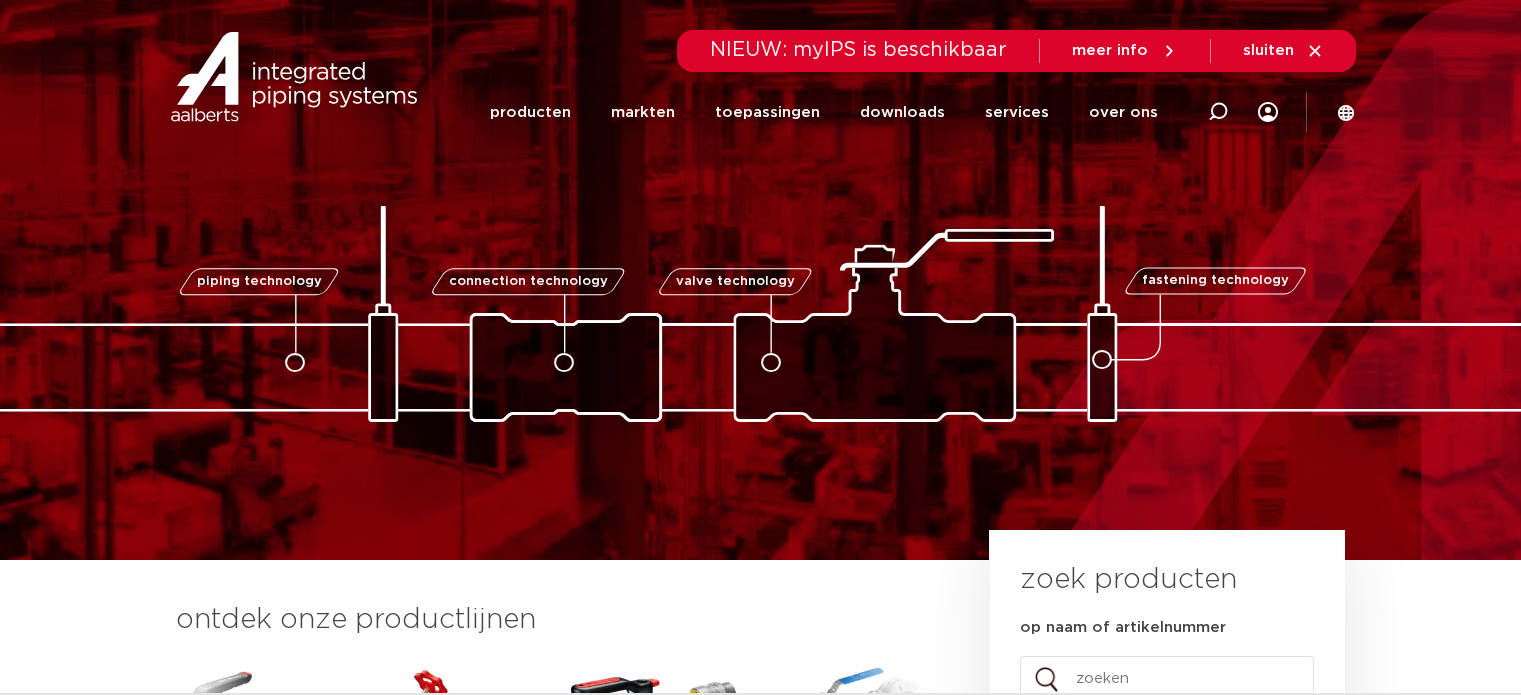 scroll, scrollTop: 0, scrollLeft: 0, axis: both 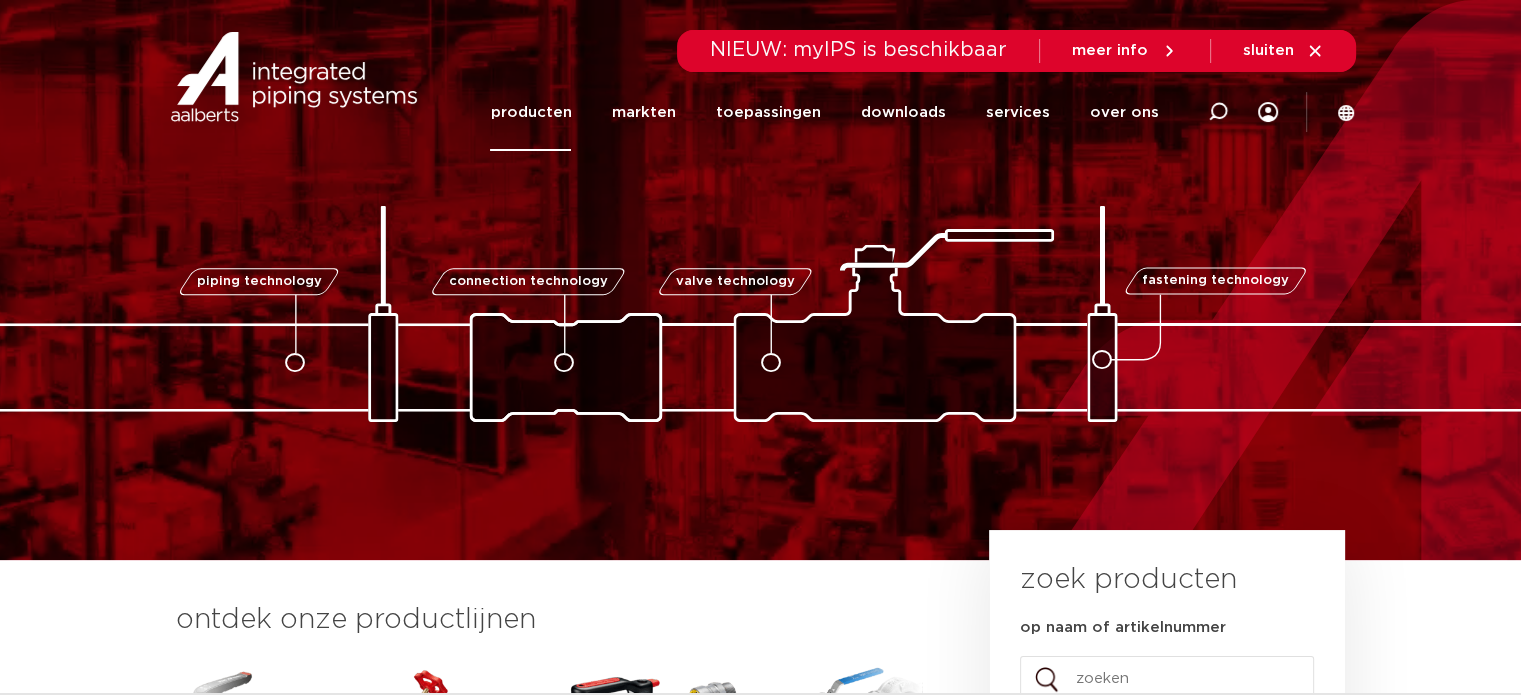 click on "producten" 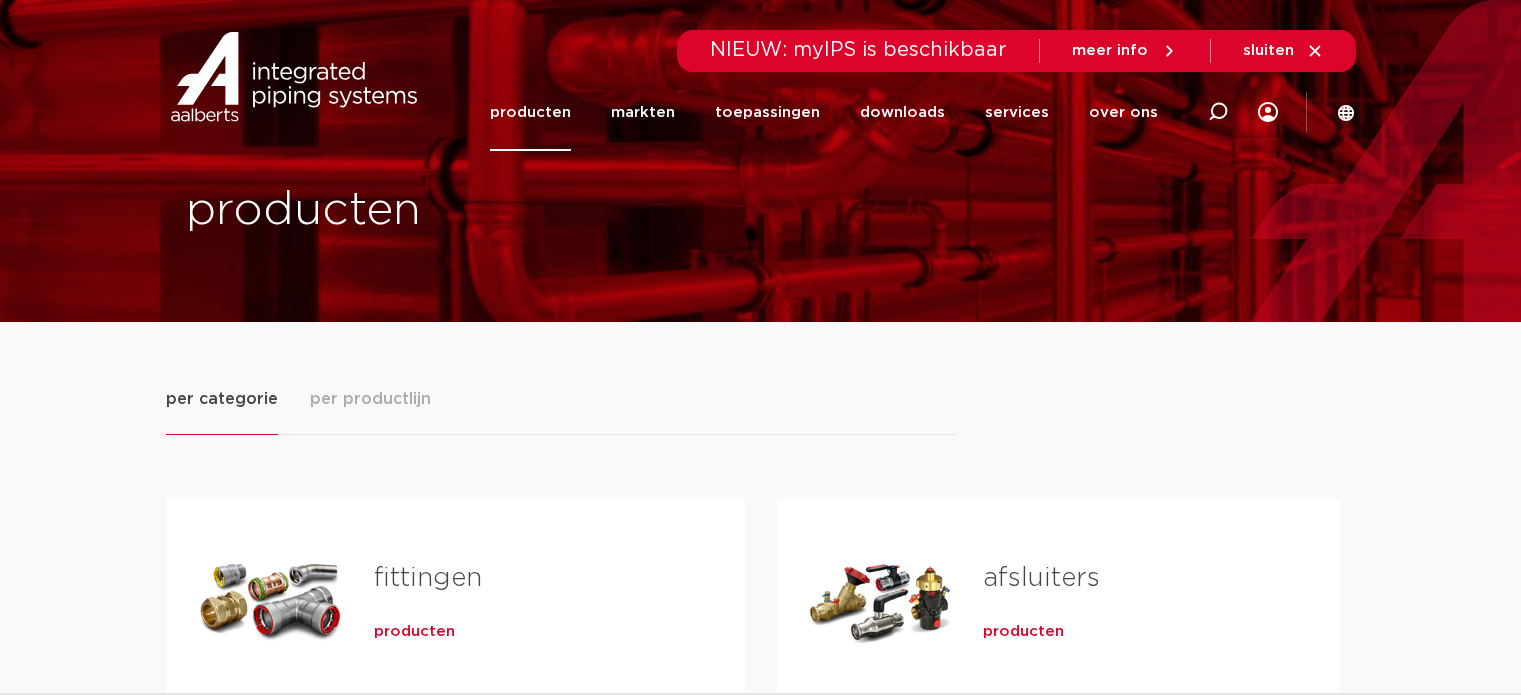 scroll, scrollTop: 0, scrollLeft: 0, axis: both 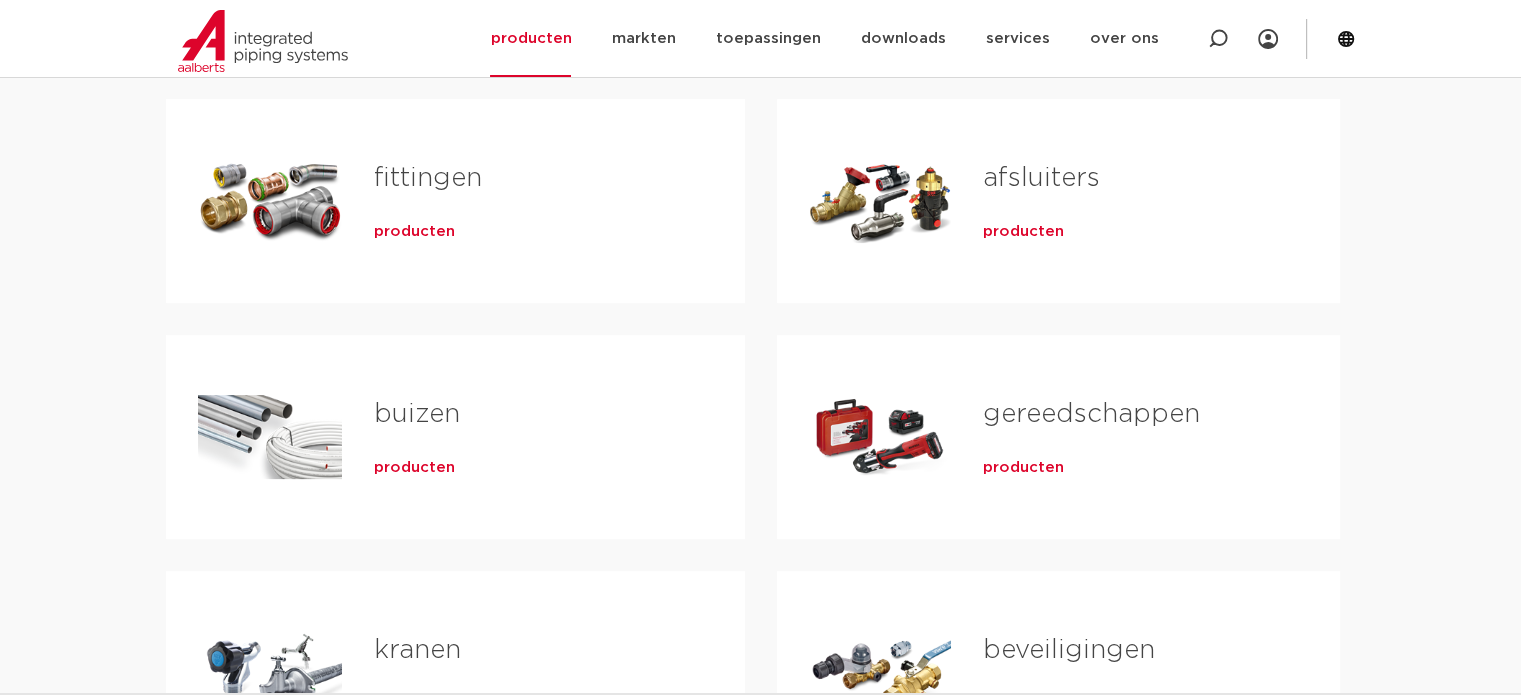 click on "producten" at bounding box center [414, 232] 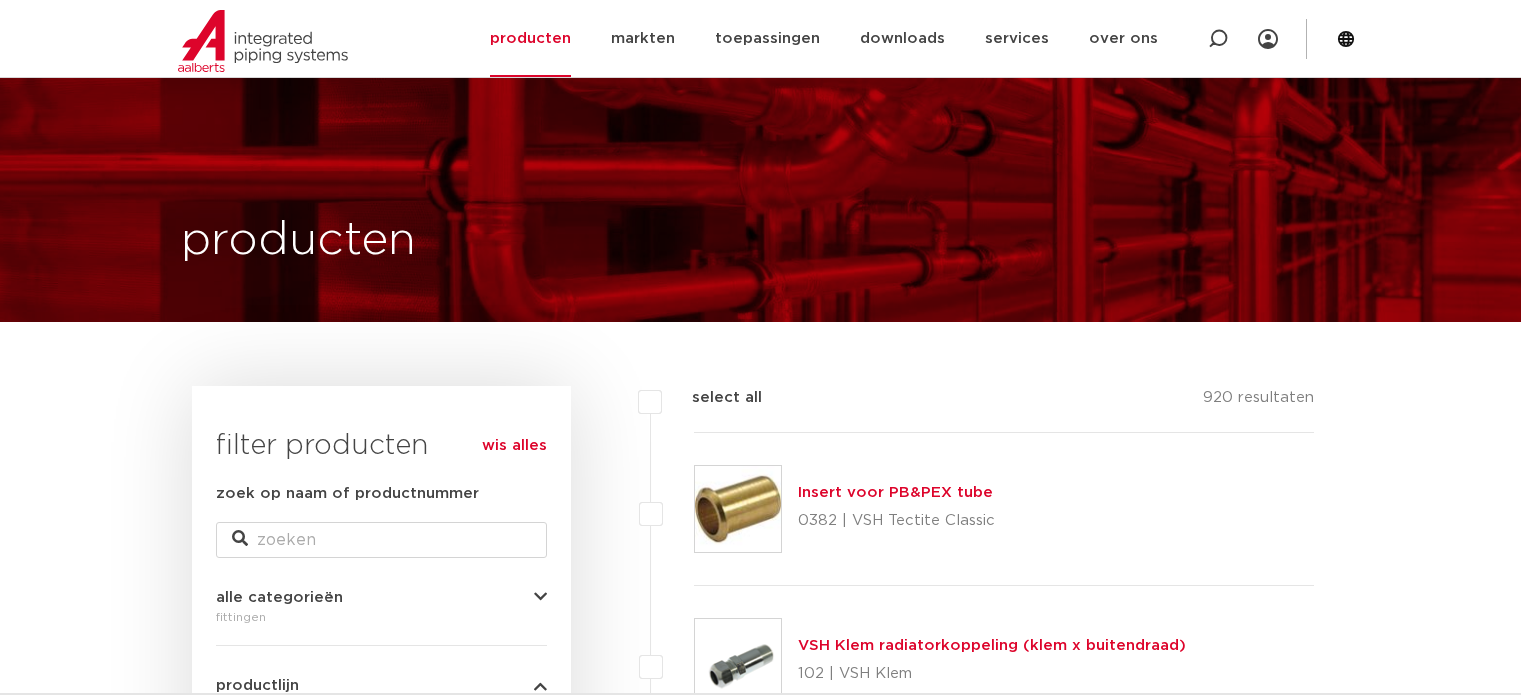 scroll, scrollTop: 597, scrollLeft: 0, axis: vertical 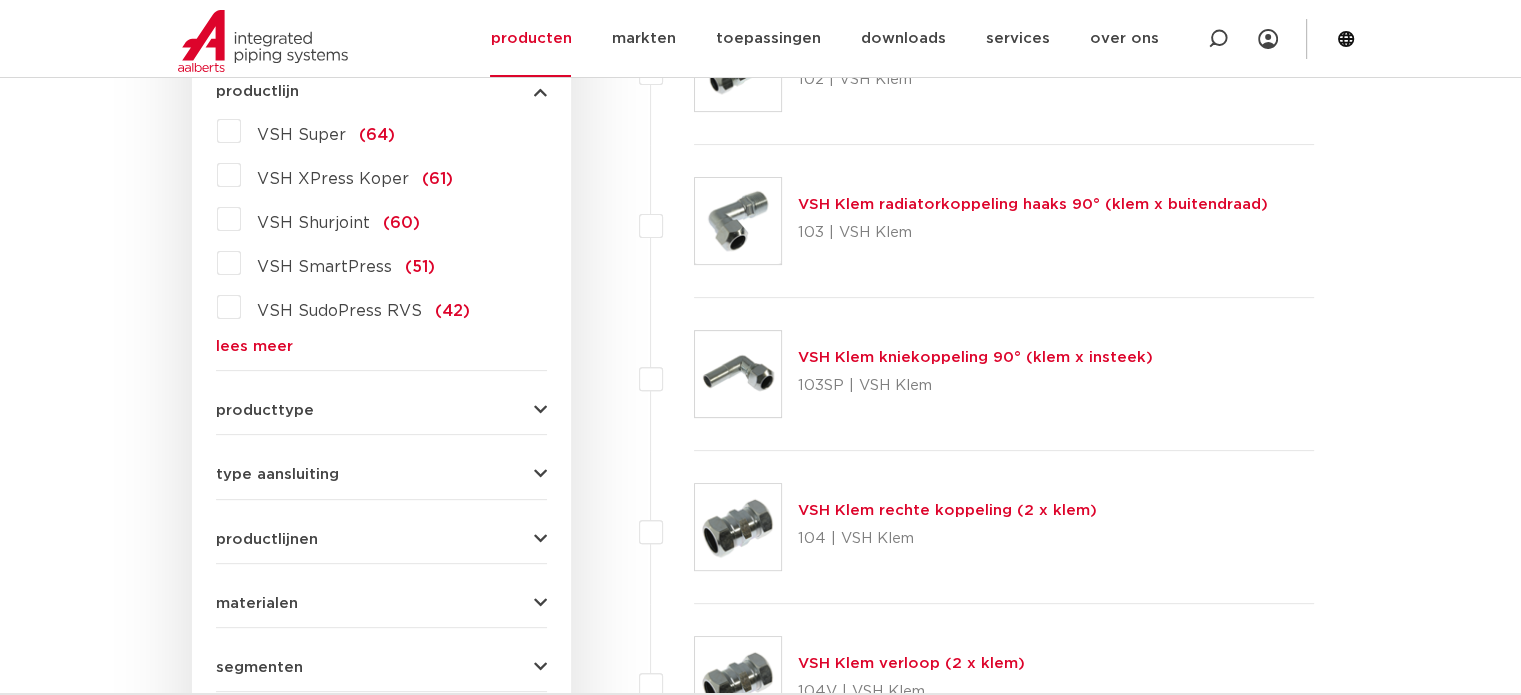 click on "lees meer" at bounding box center [381, 346] 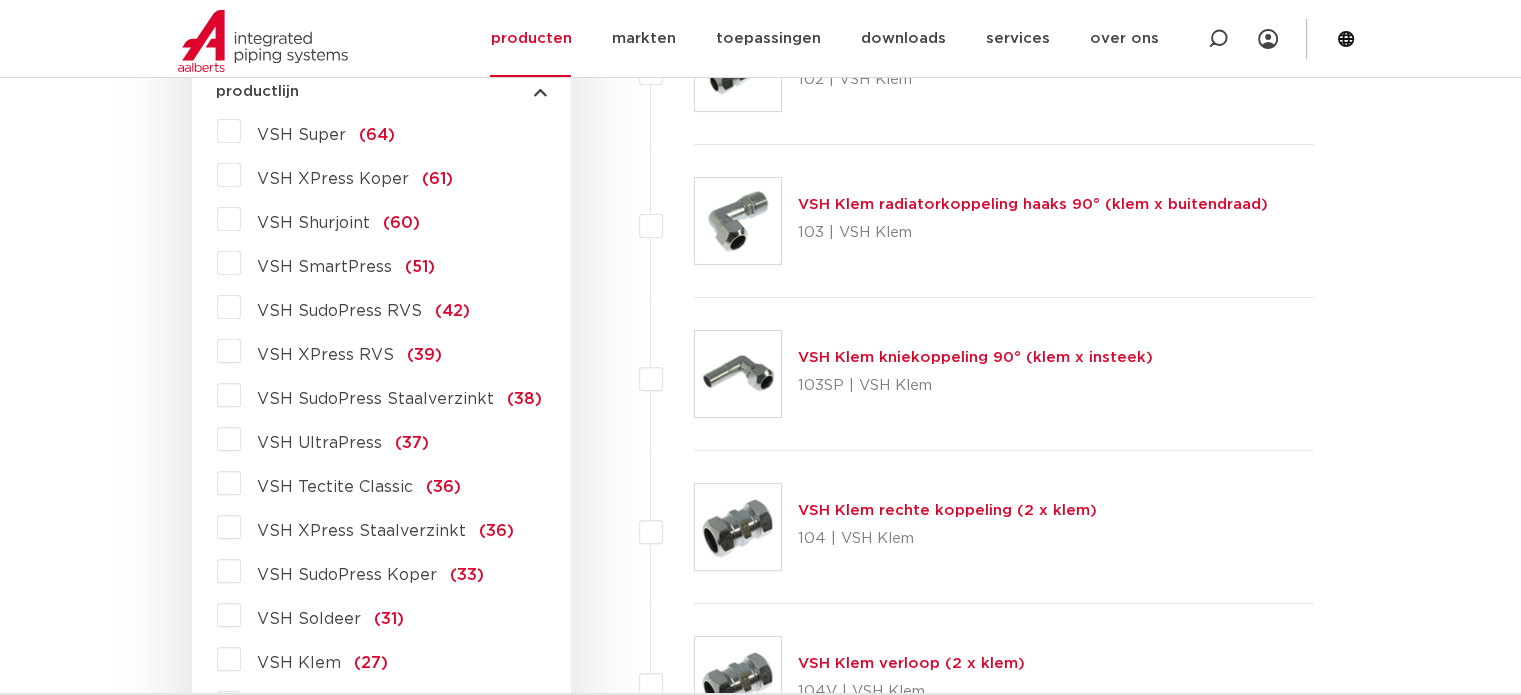click on "VSH XPress RVS
(39)" at bounding box center (341, 351) 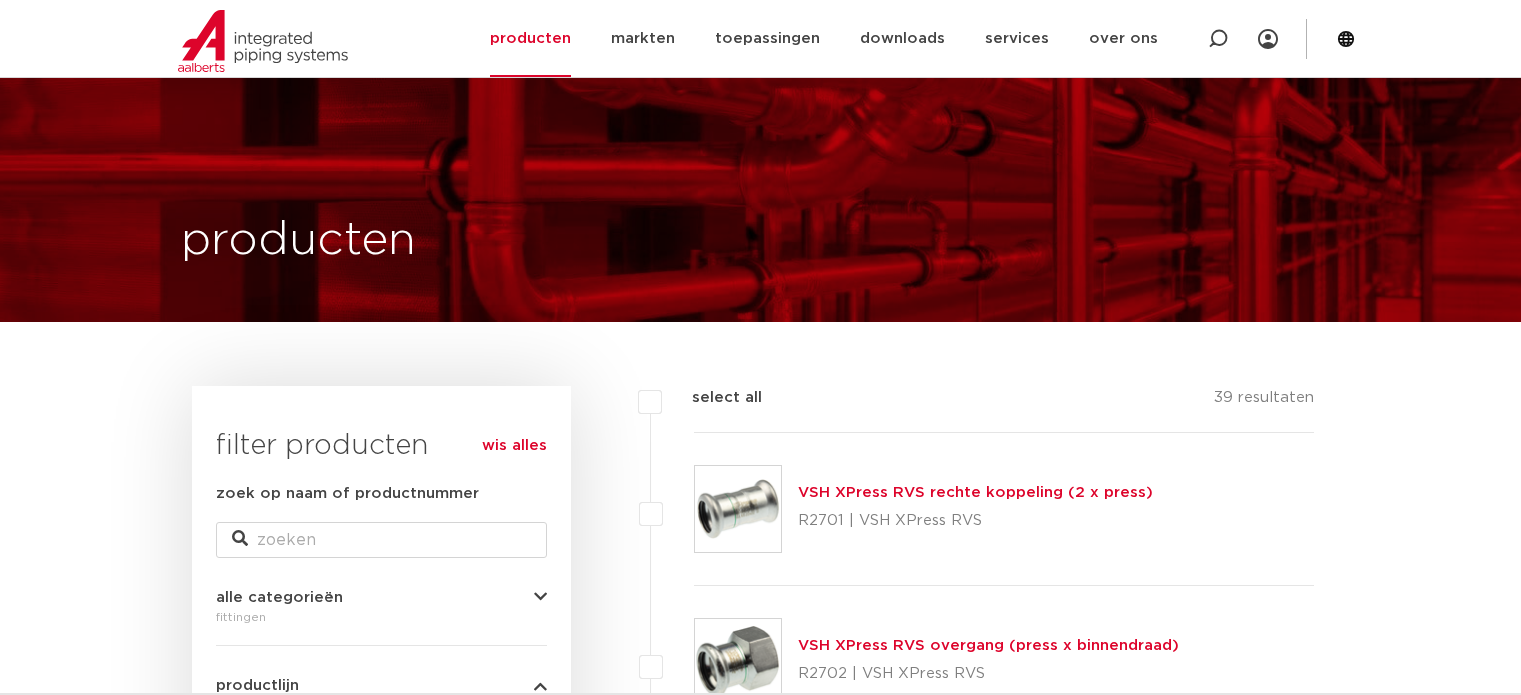 scroll, scrollTop: 594, scrollLeft: 0, axis: vertical 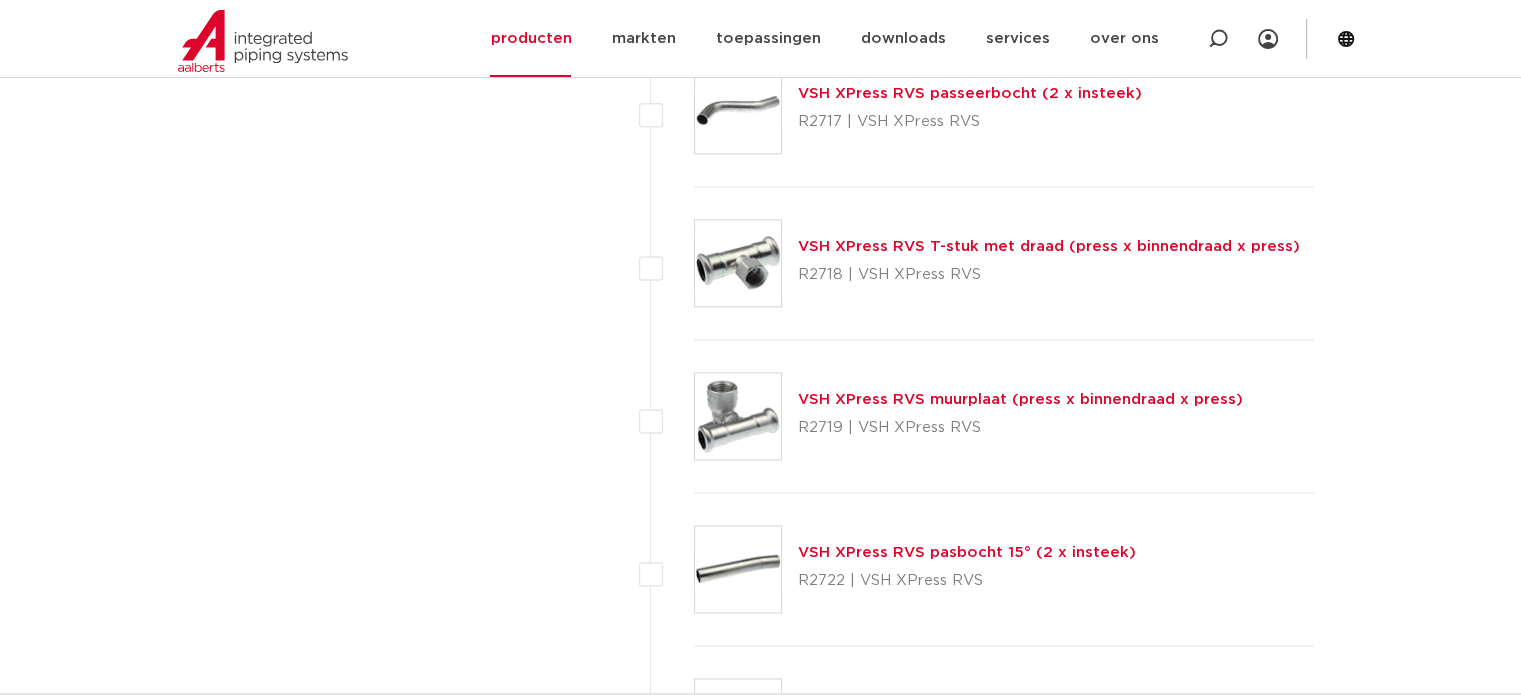 click on "VSH XPress RVS T-stuk met draad (press x binnendraad x press)" at bounding box center [1049, 246] 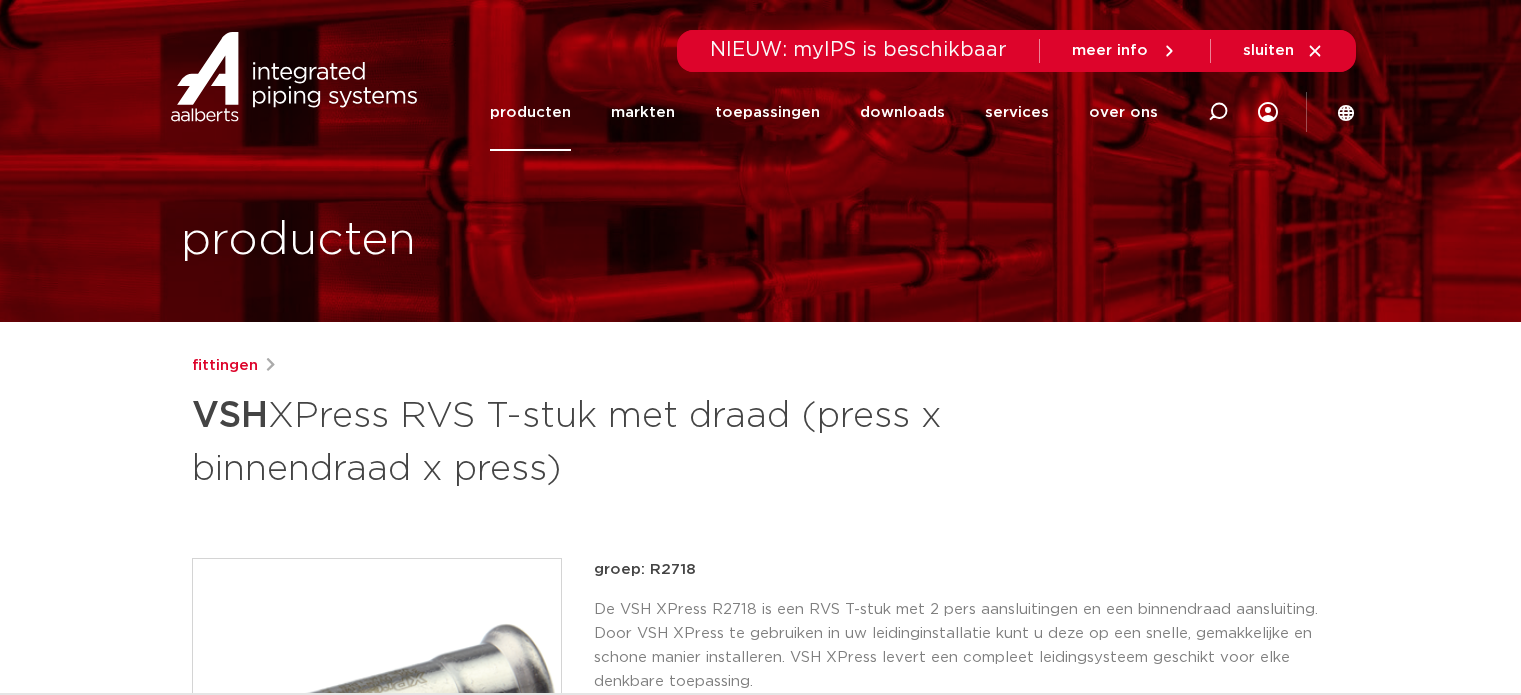 scroll, scrollTop: 0, scrollLeft: 0, axis: both 